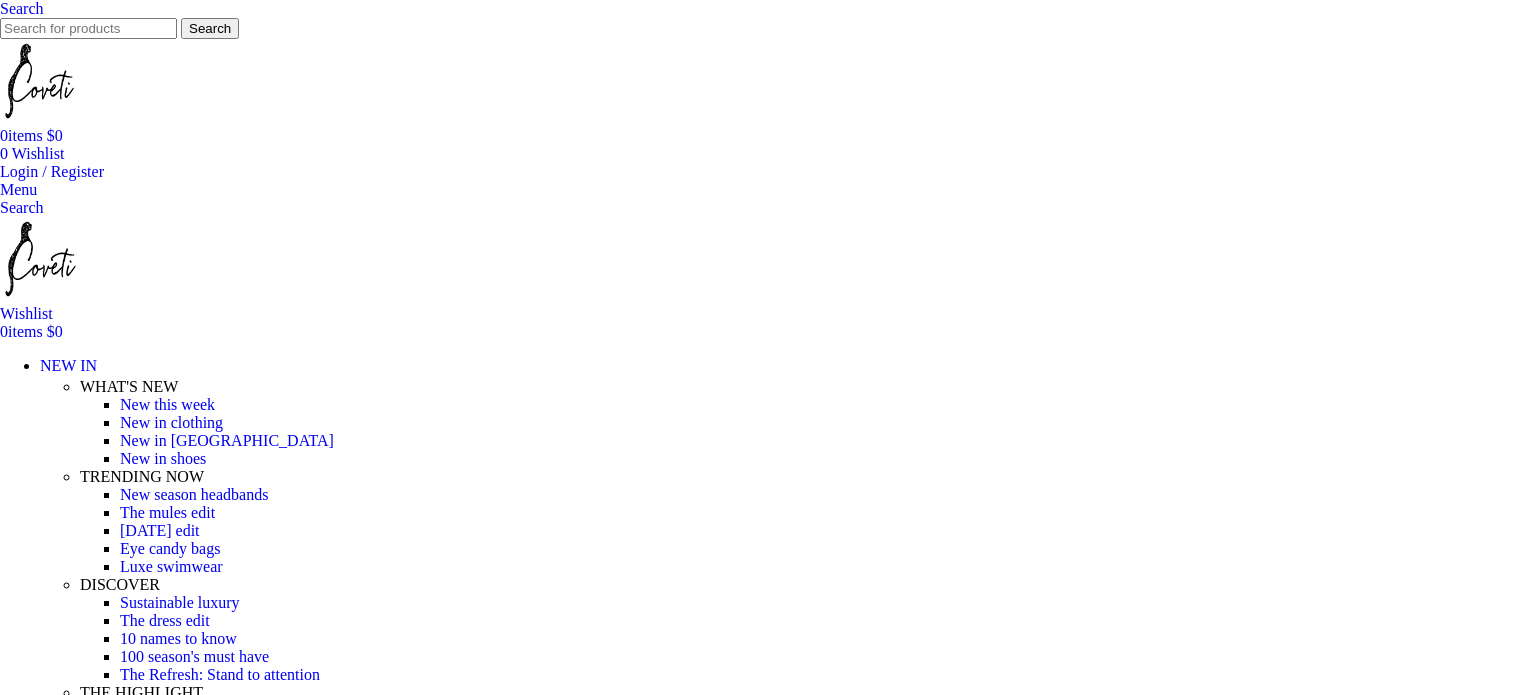 scroll, scrollTop: 0, scrollLeft: 0, axis: both 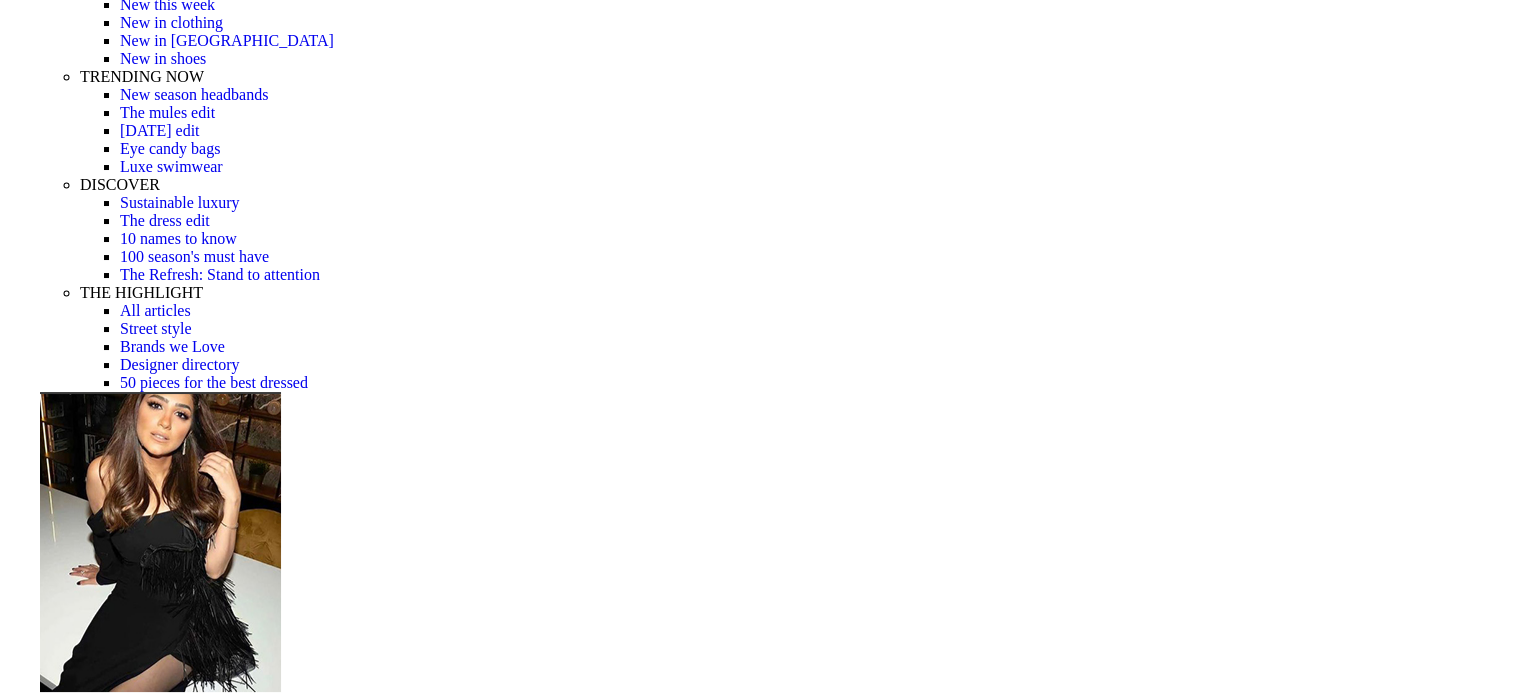 click at bounding box center [690, 17334] 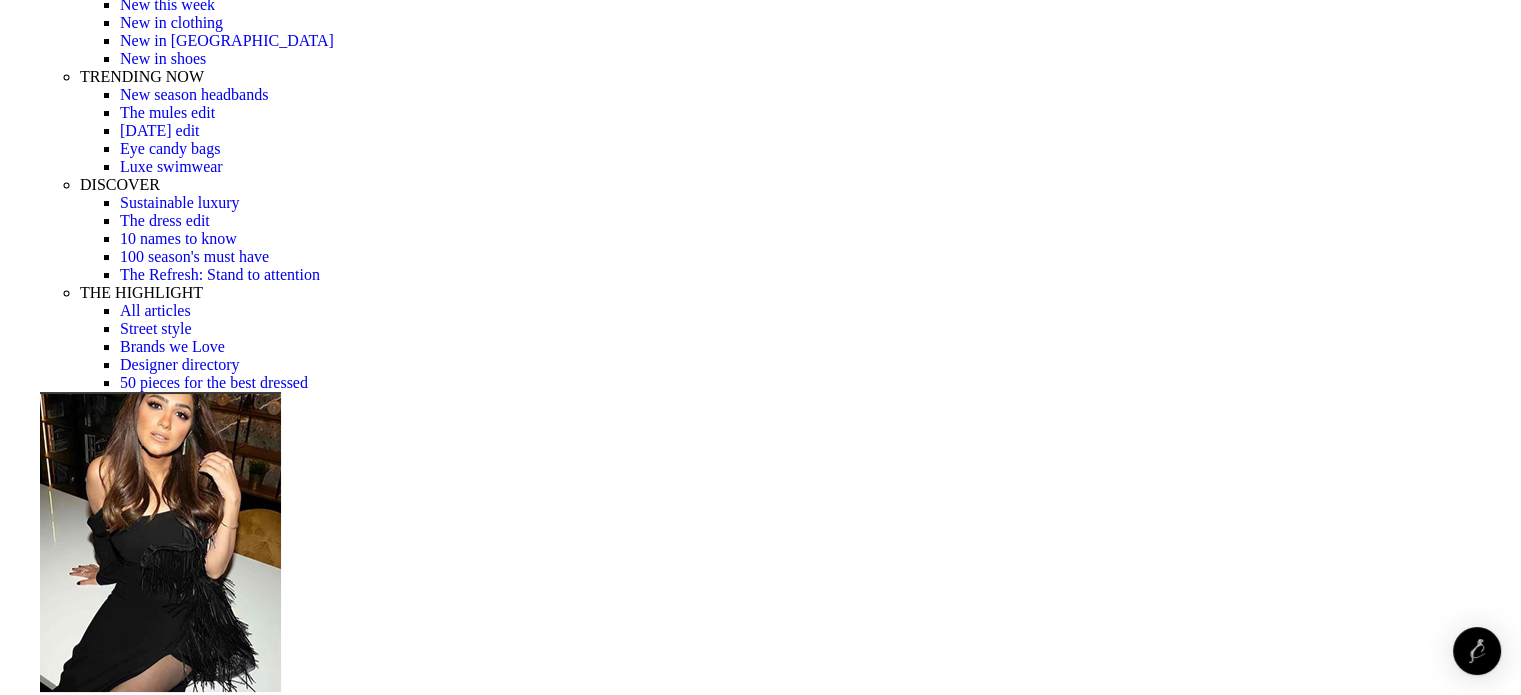 click at bounding box center [761, 30429] 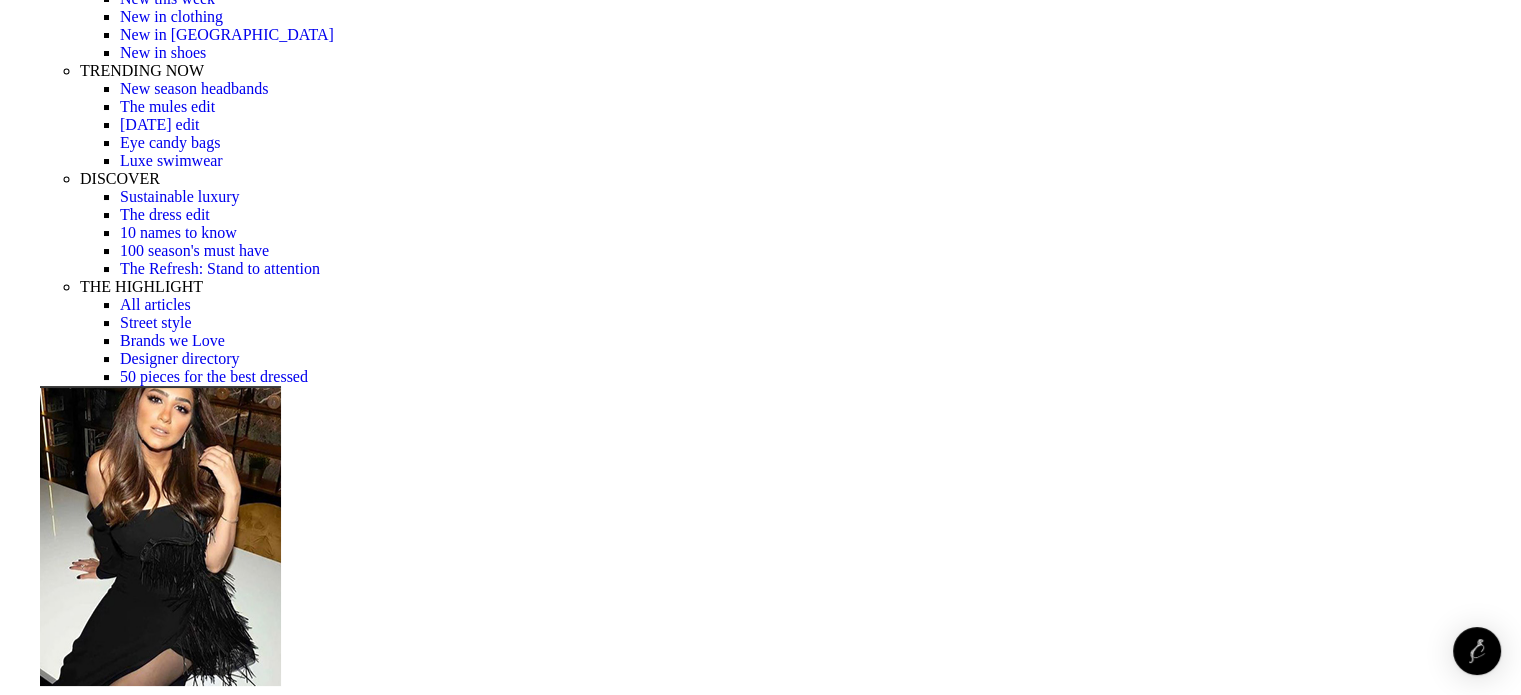 scroll, scrollTop: 400, scrollLeft: 0, axis: vertical 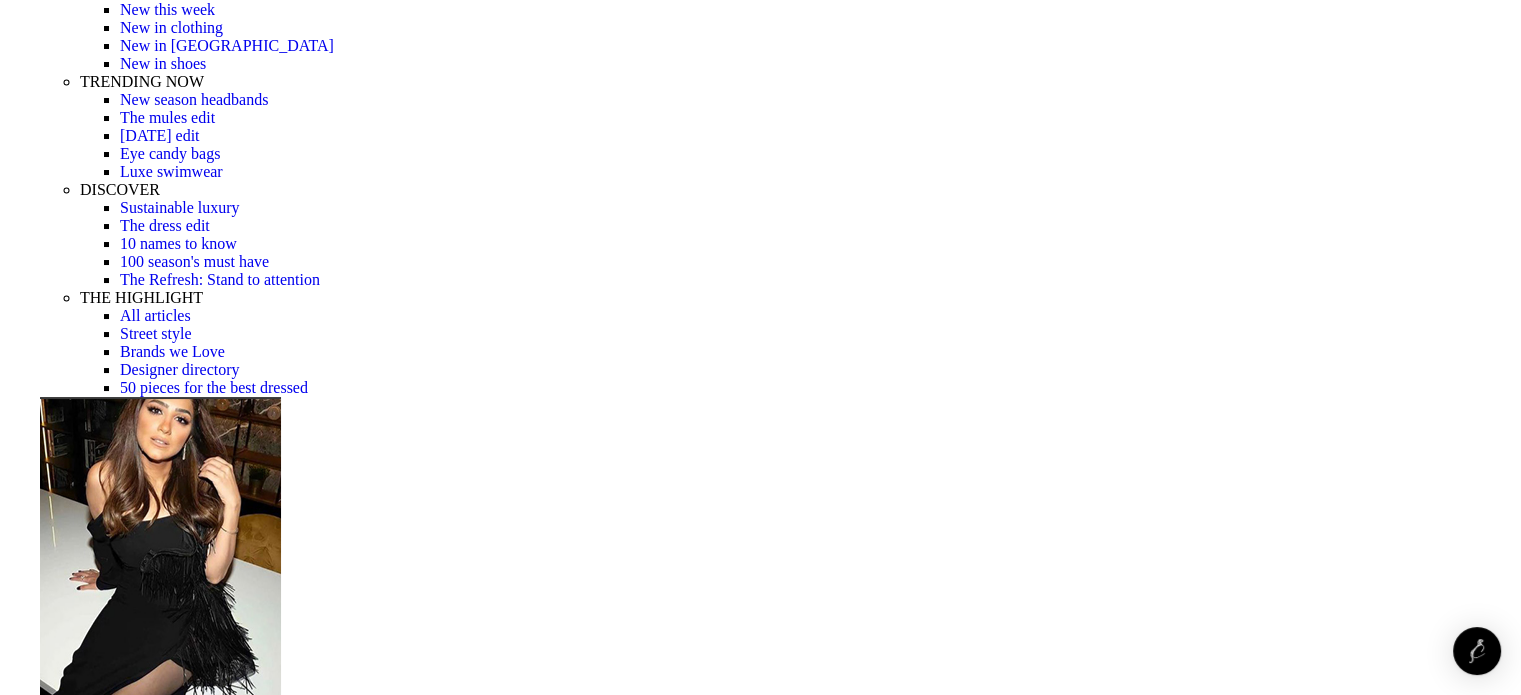 click at bounding box center [310, 18115] 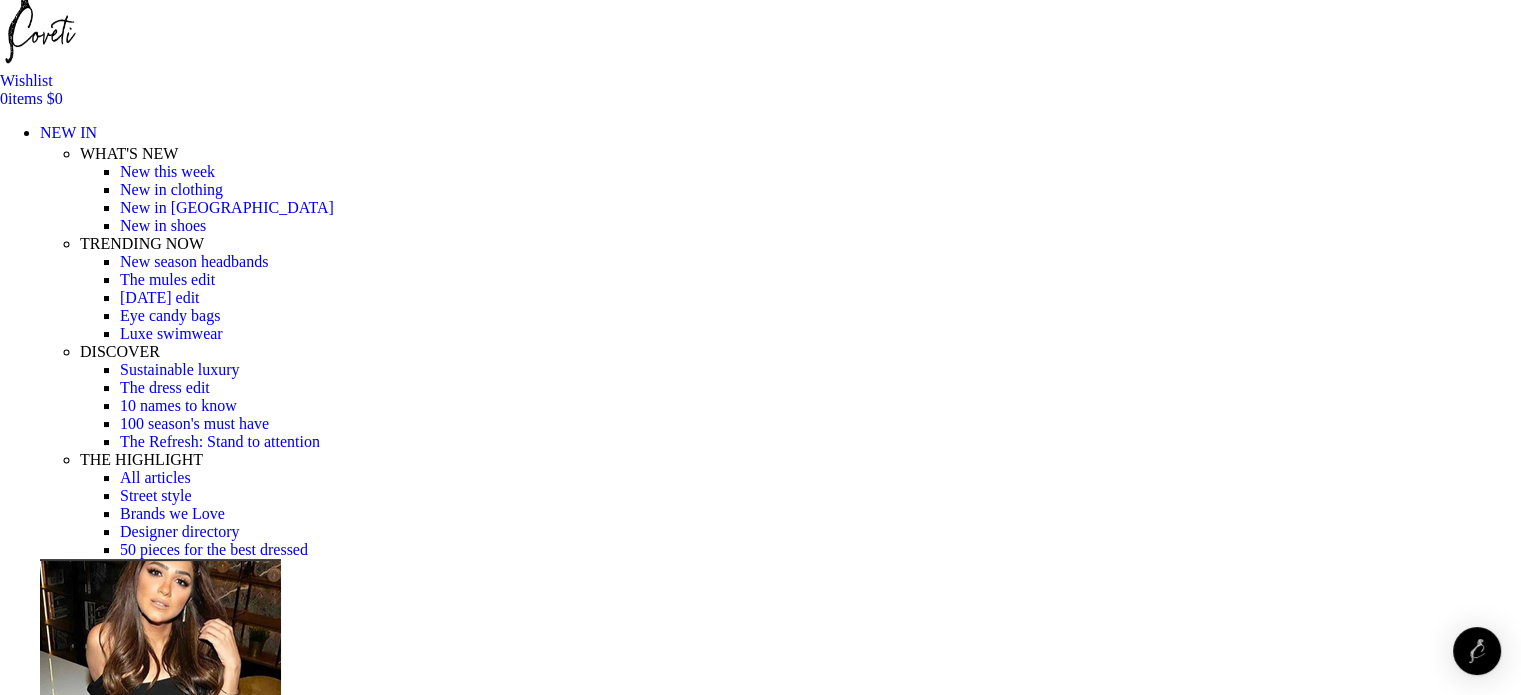 scroll, scrollTop: 400, scrollLeft: 0, axis: vertical 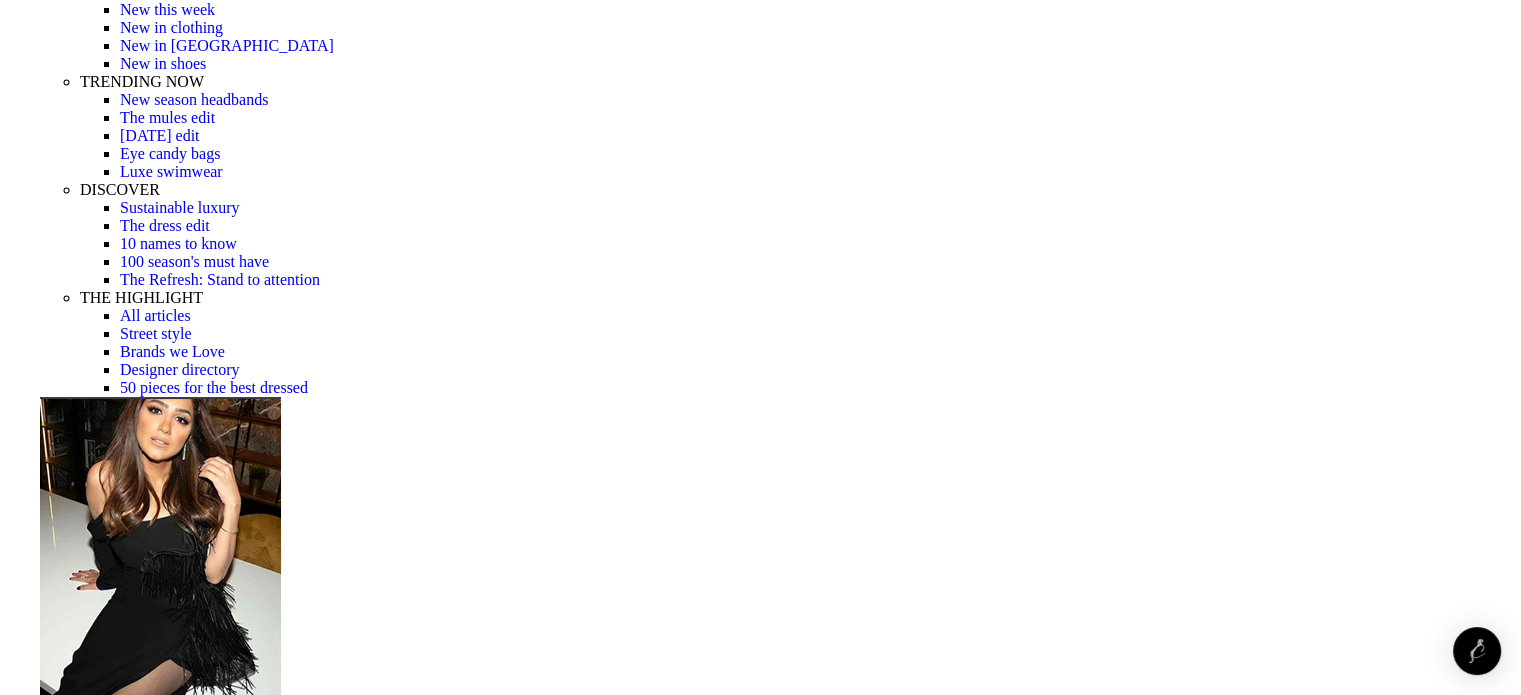 click at bounding box center [310, 17989] 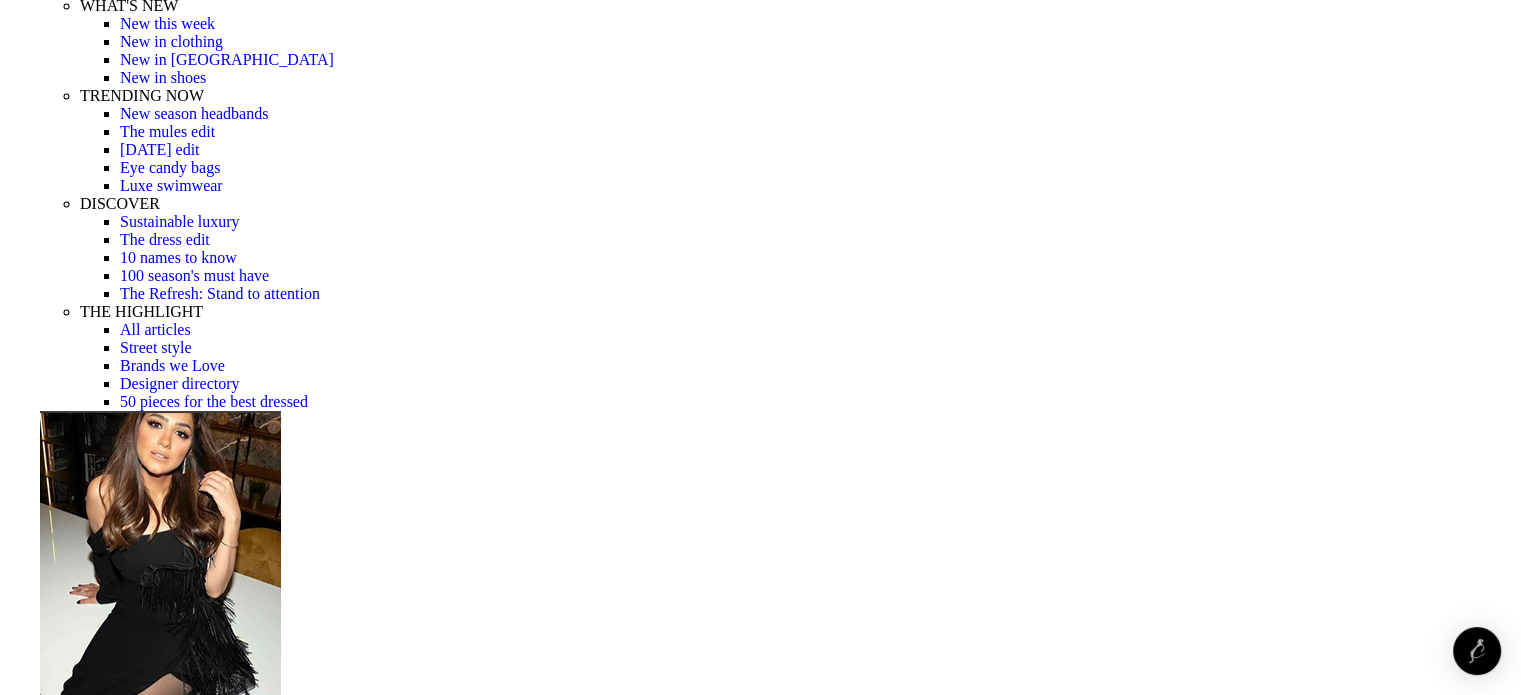 scroll, scrollTop: 200, scrollLeft: 0, axis: vertical 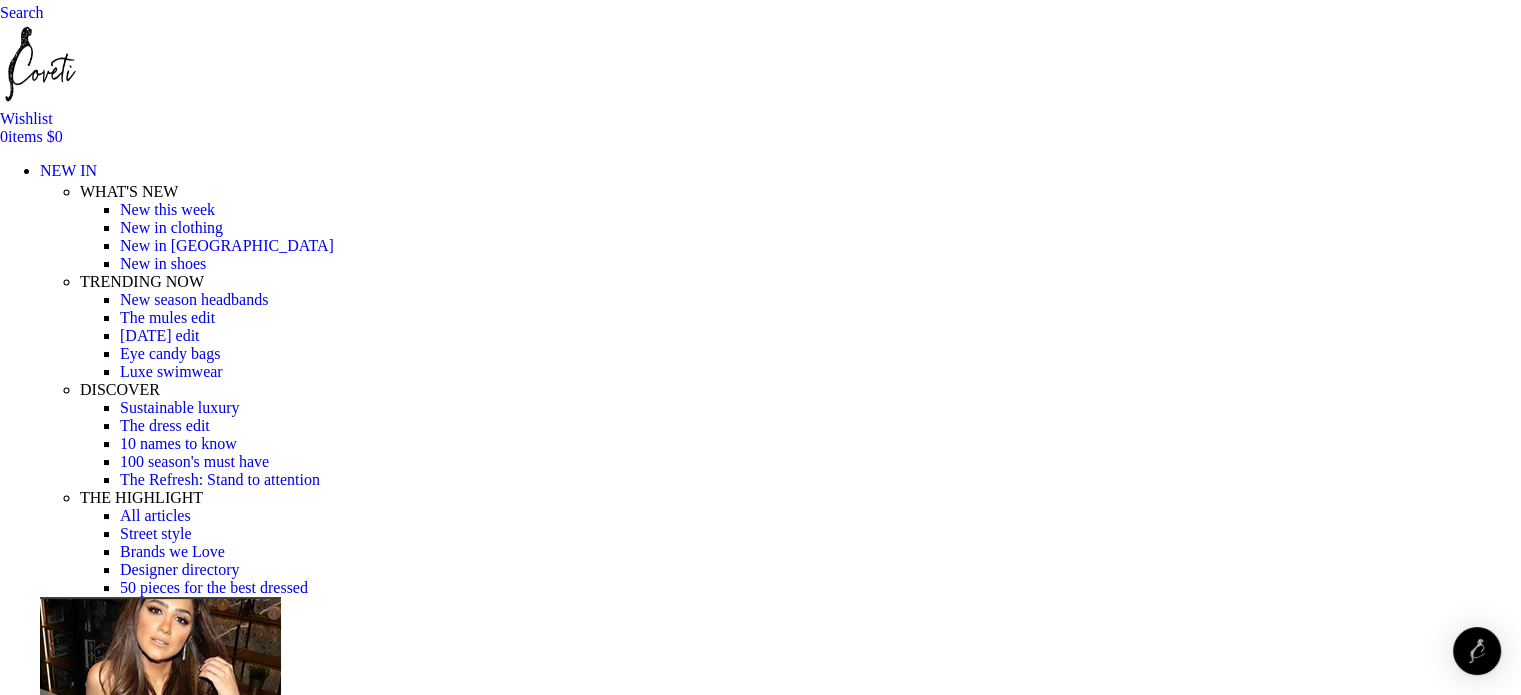 click at bounding box center [310, 17936] 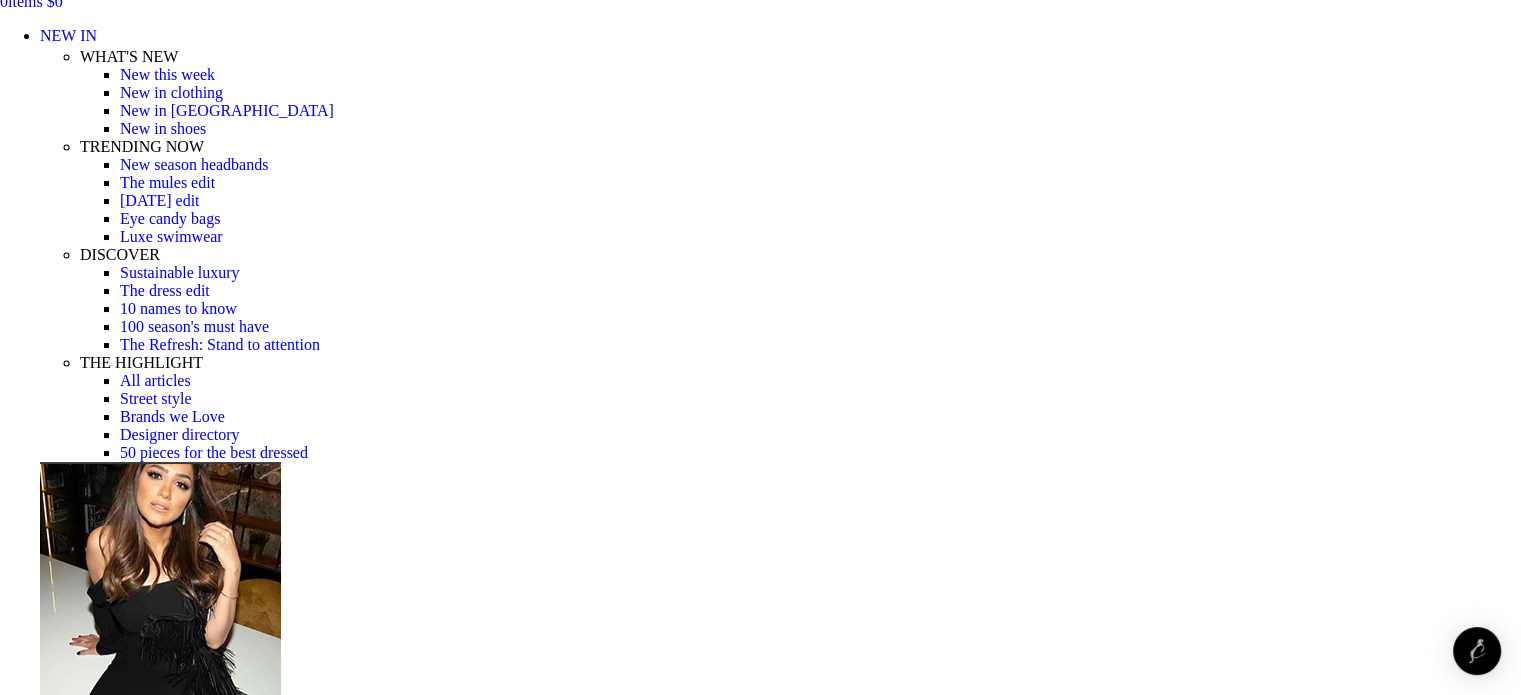 scroll, scrollTop: 500, scrollLeft: 0, axis: vertical 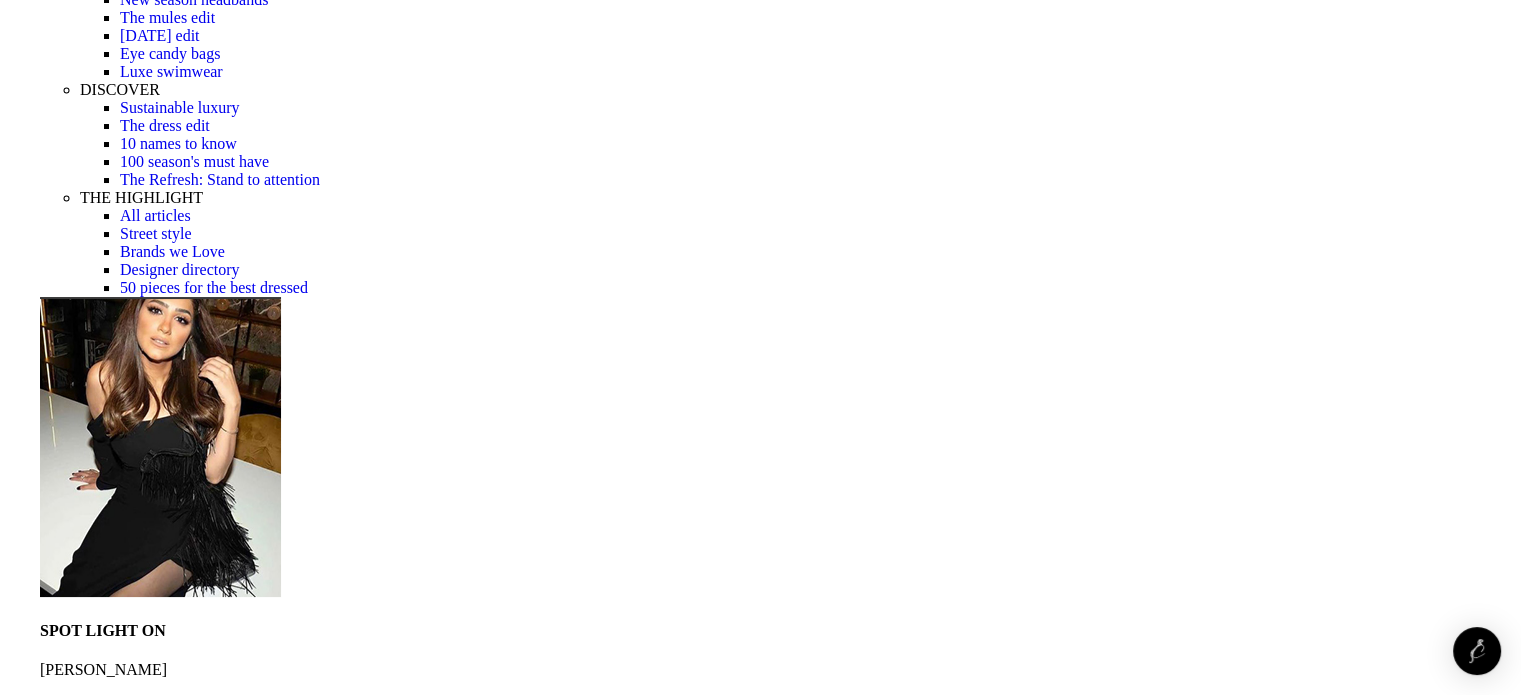 click at bounding box center (310, 18142) 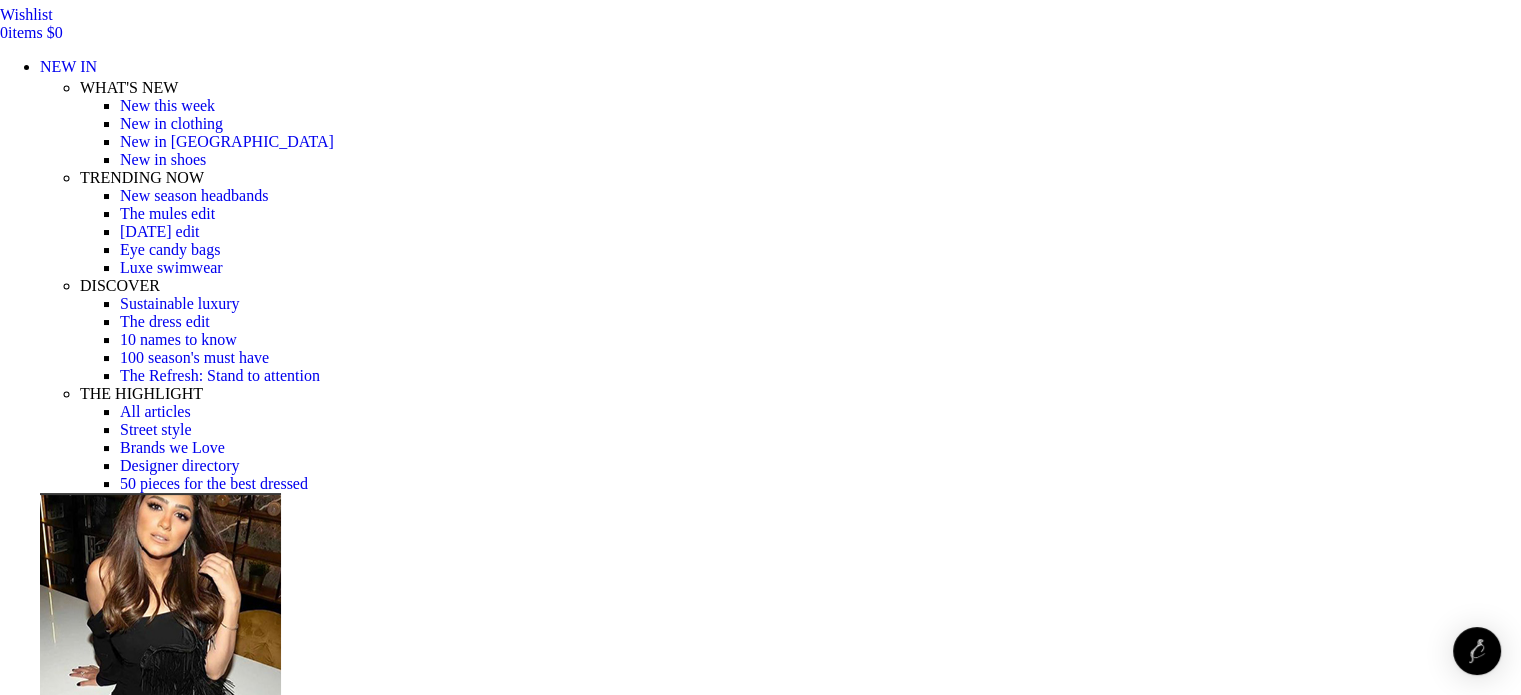 scroll, scrollTop: 200, scrollLeft: 0, axis: vertical 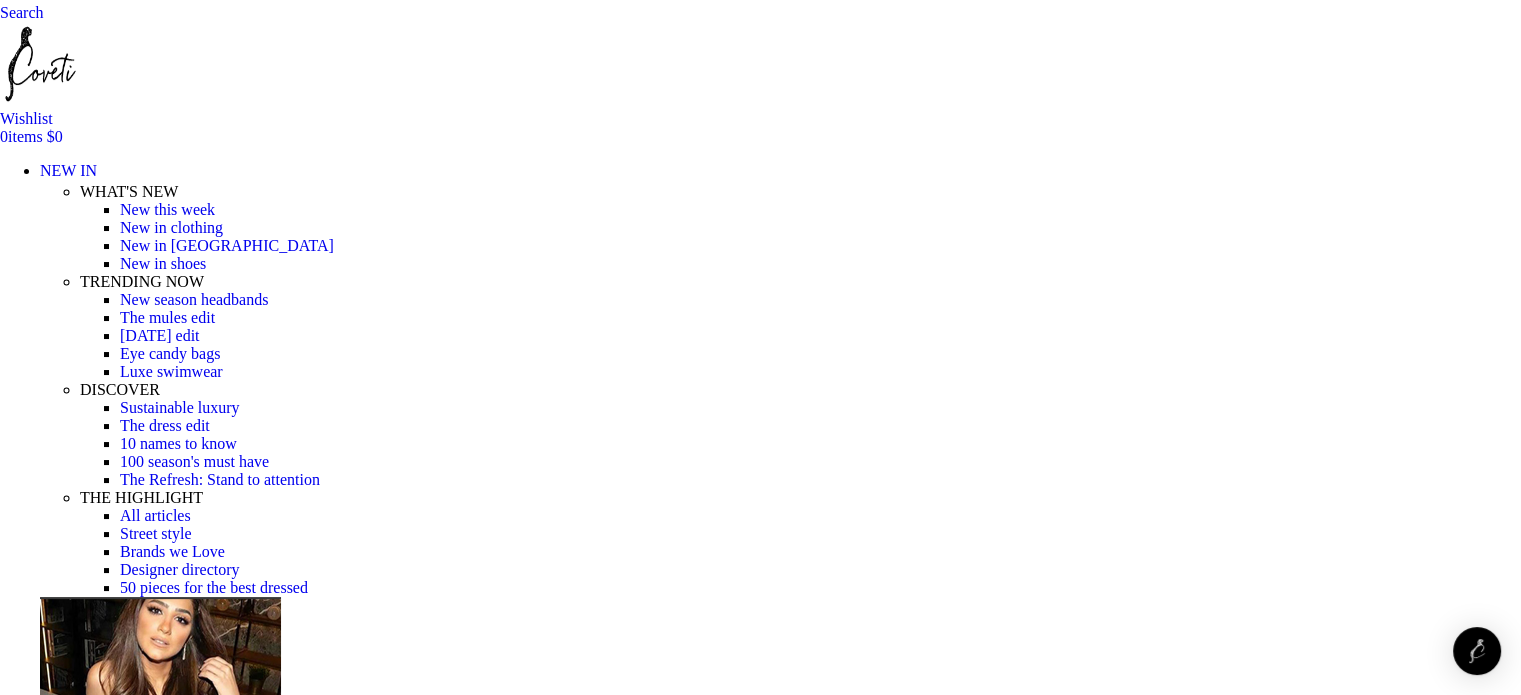 click at bounding box center [310, 17936] 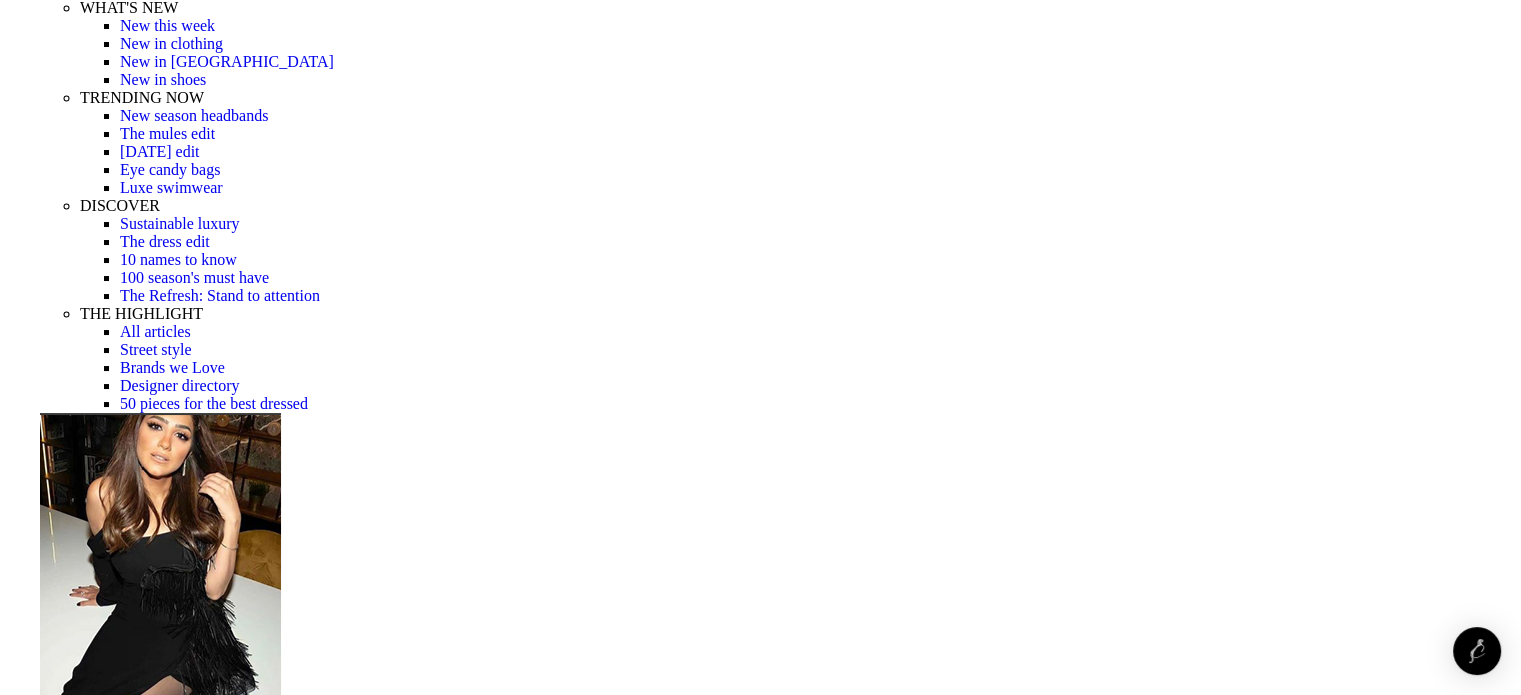 scroll, scrollTop: 300, scrollLeft: 0, axis: vertical 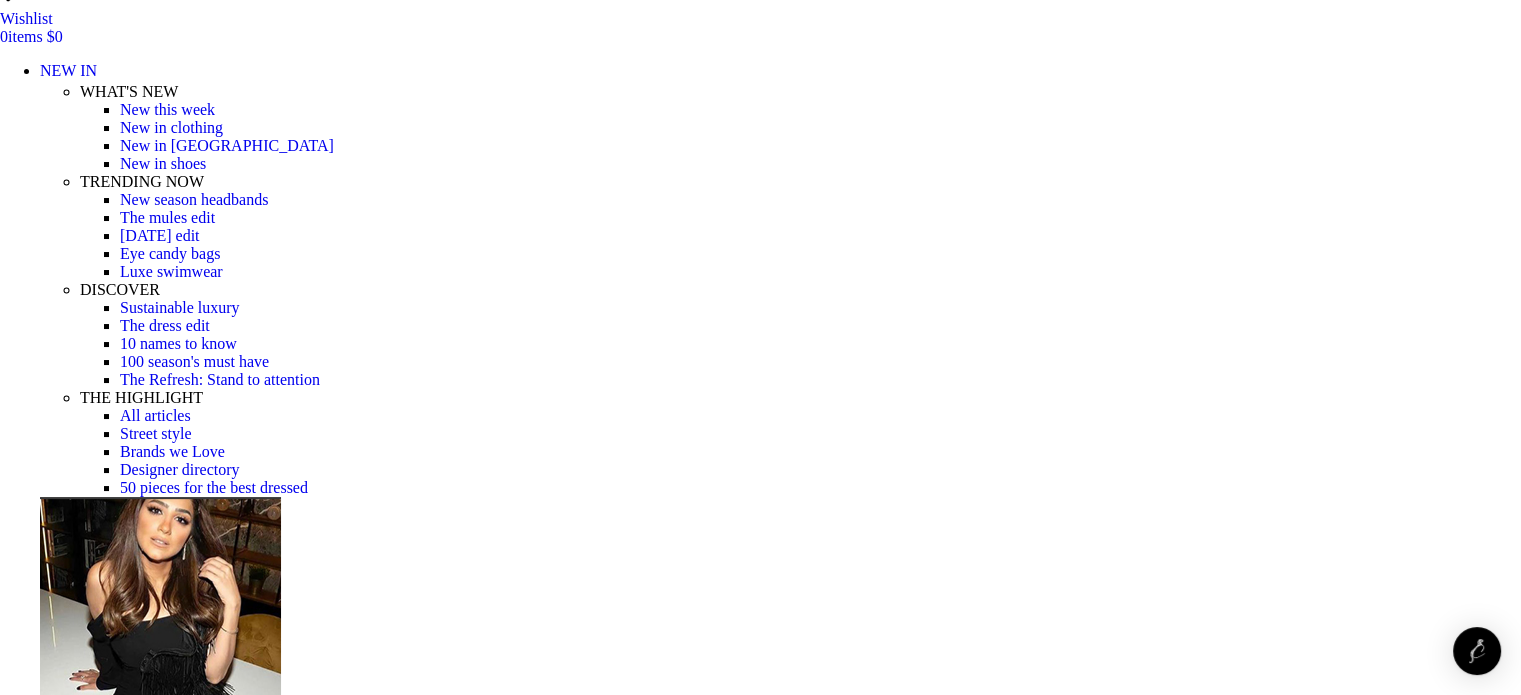 click at bounding box center [310, 18089] 